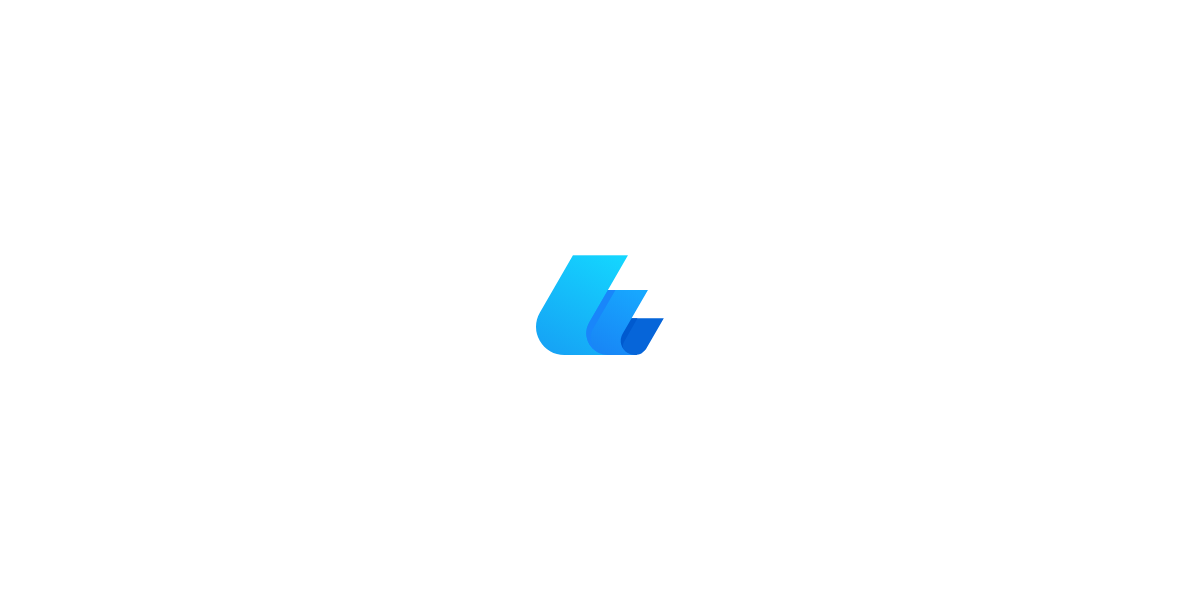 scroll, scrollTop: 0, scrollLeft: 0, axis: both 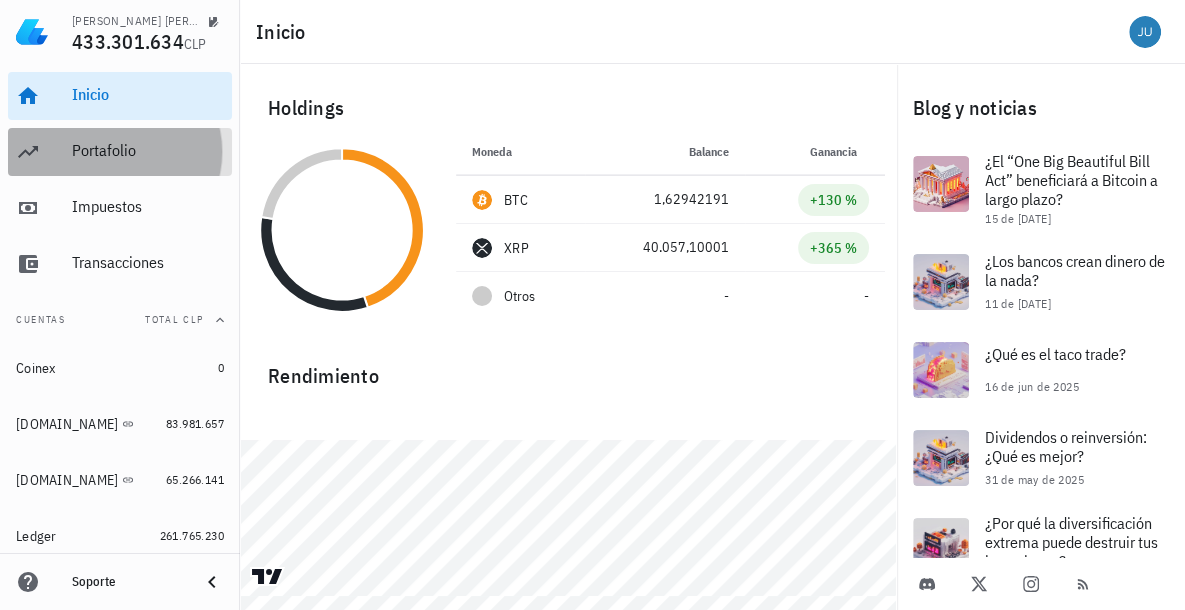 click on "Portafolio" at bounding box center (148, 150) 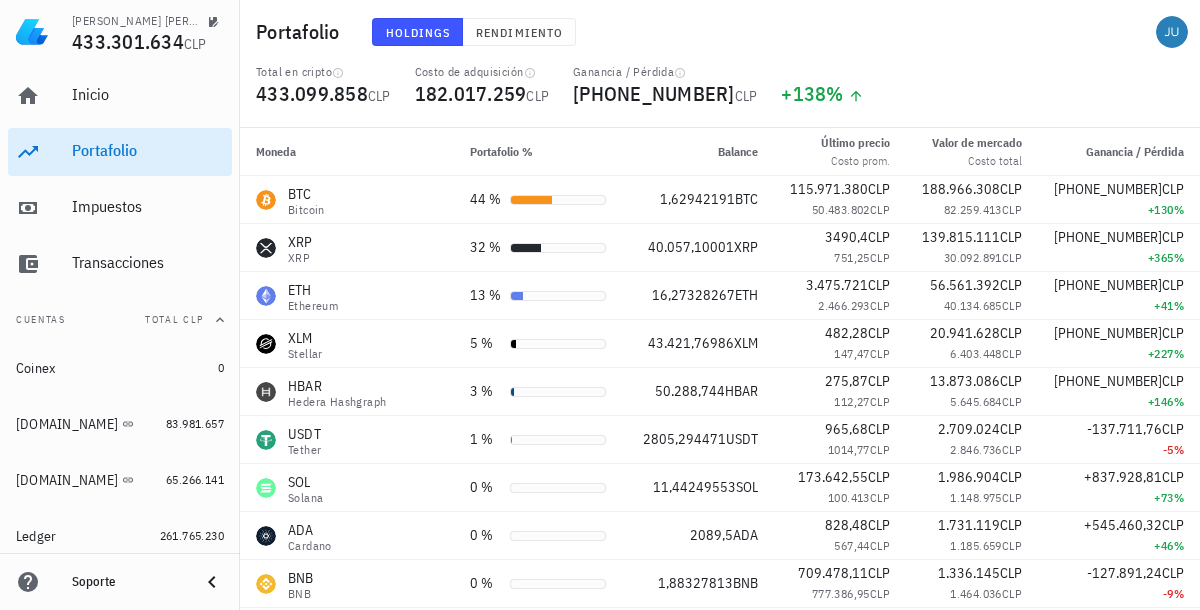 click on "Soporte" at bounding box center (120, 582) 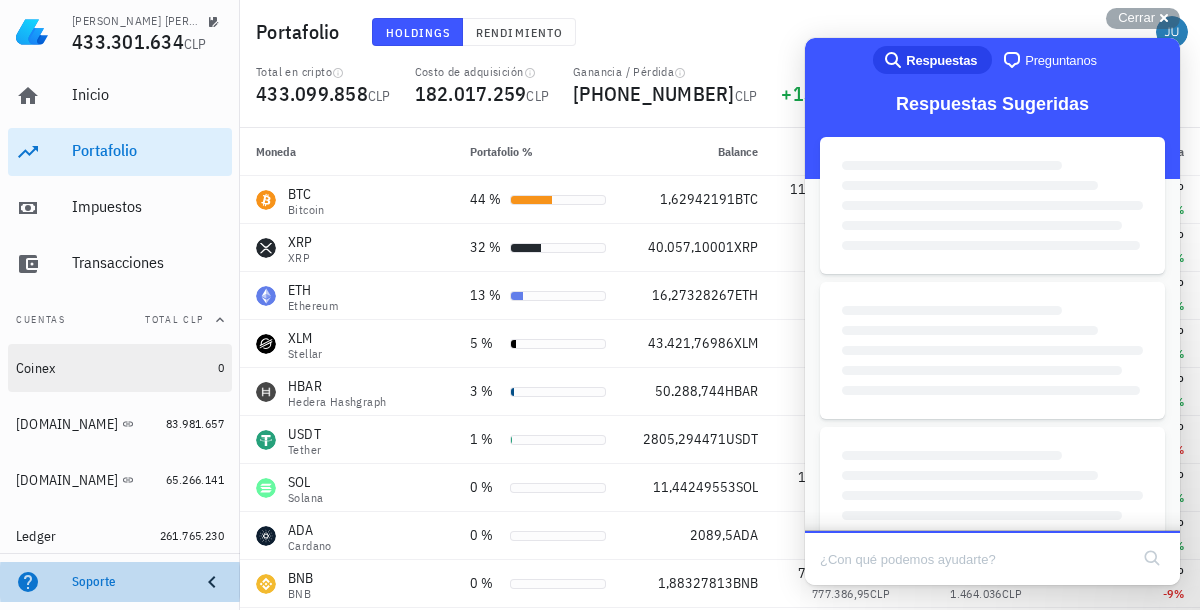 scroll, scrollTop: 0, scrollLeft: 0, axis: both 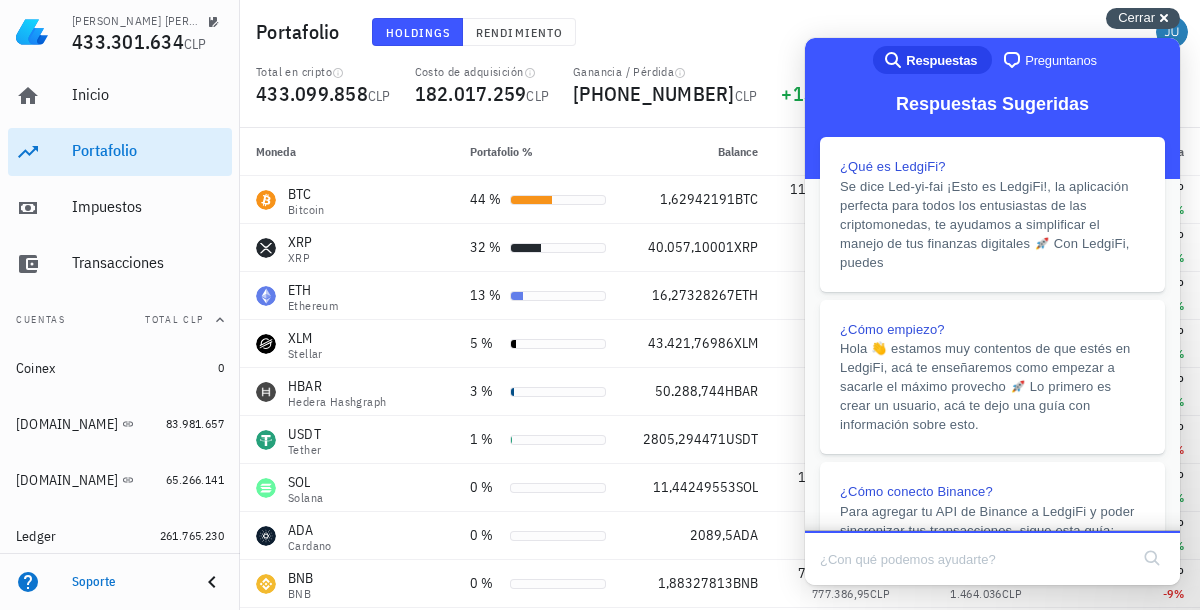 click on "Cerrar" at bounding box center (1136, 17) 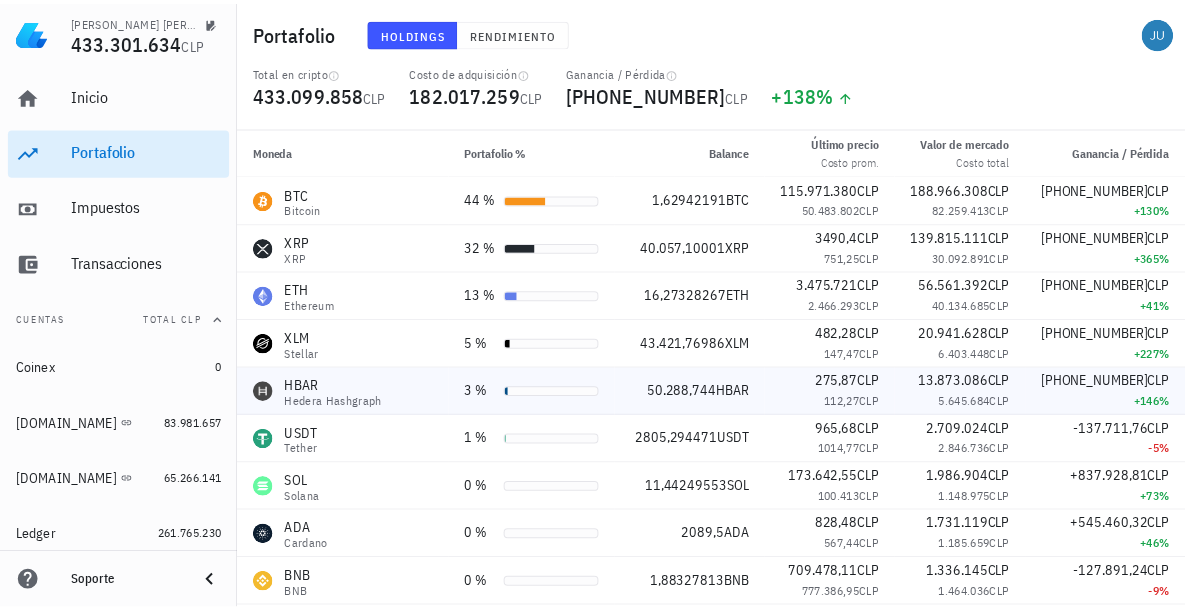 scroll, scrollTop: 0, scrollLeft: 0, axis: both 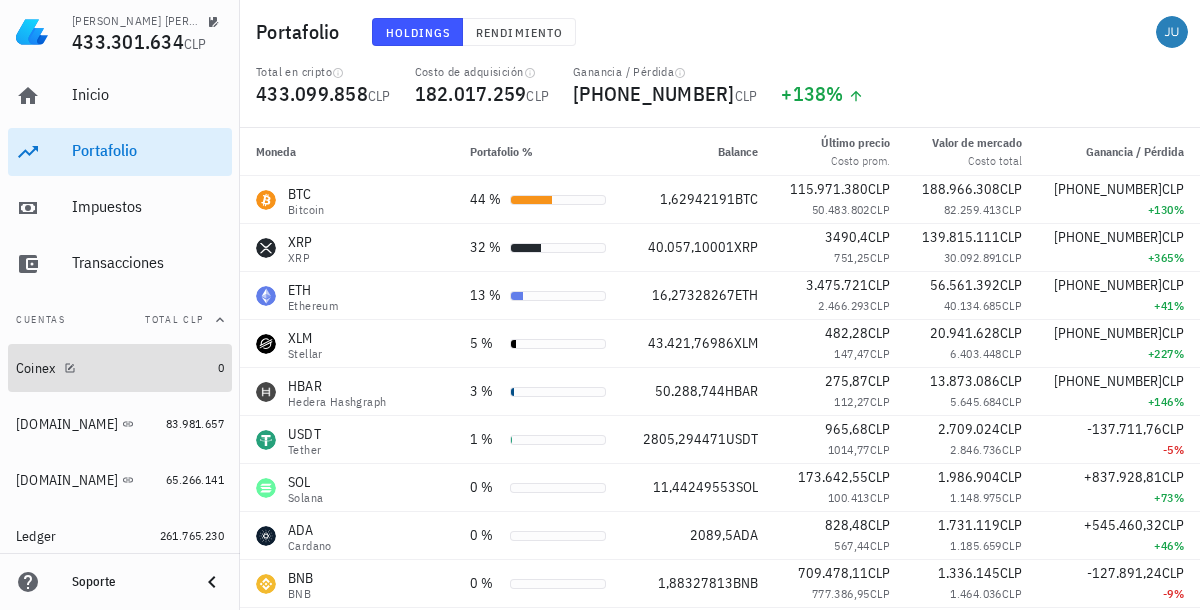 click on "Coinex" at bounding box center [113, 368] 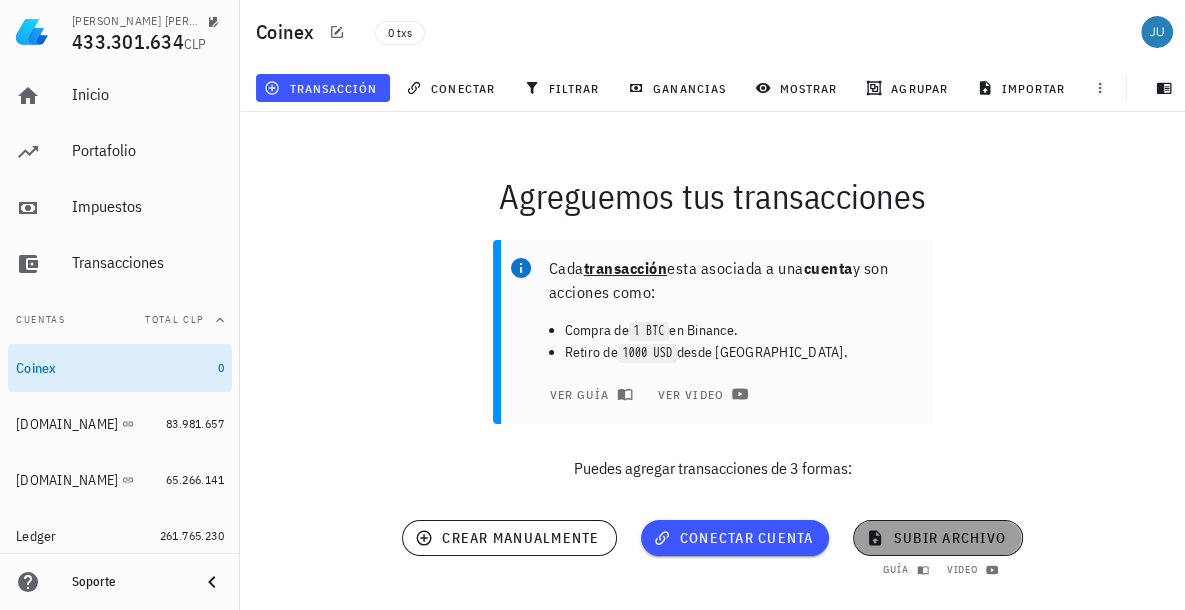 click on "subir archivo" at bounding box center (937, 538) 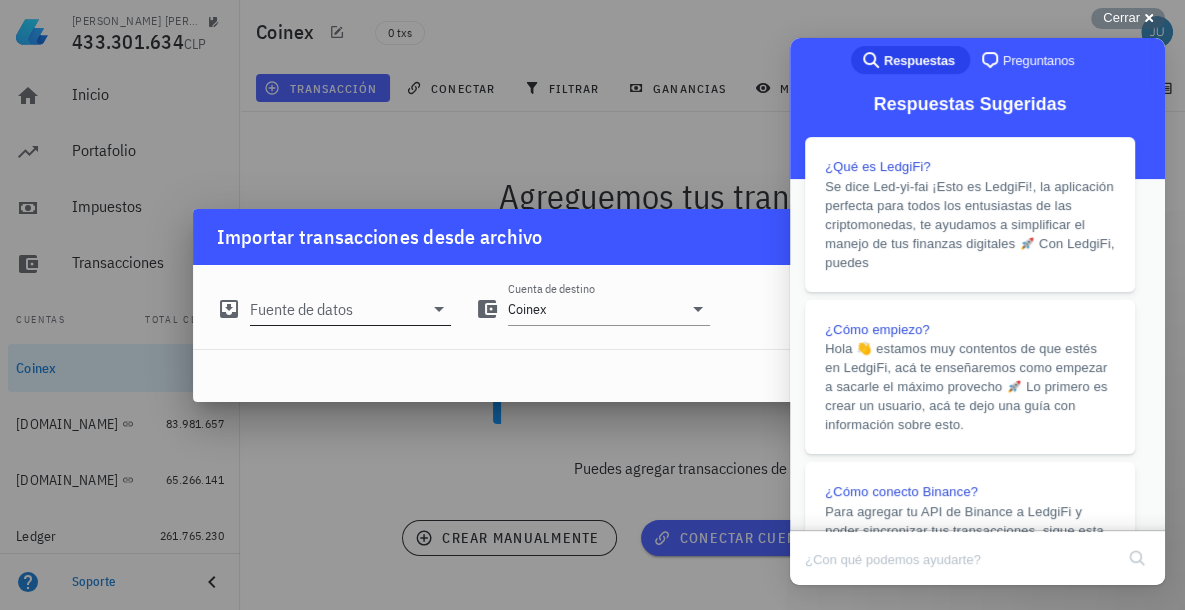 click 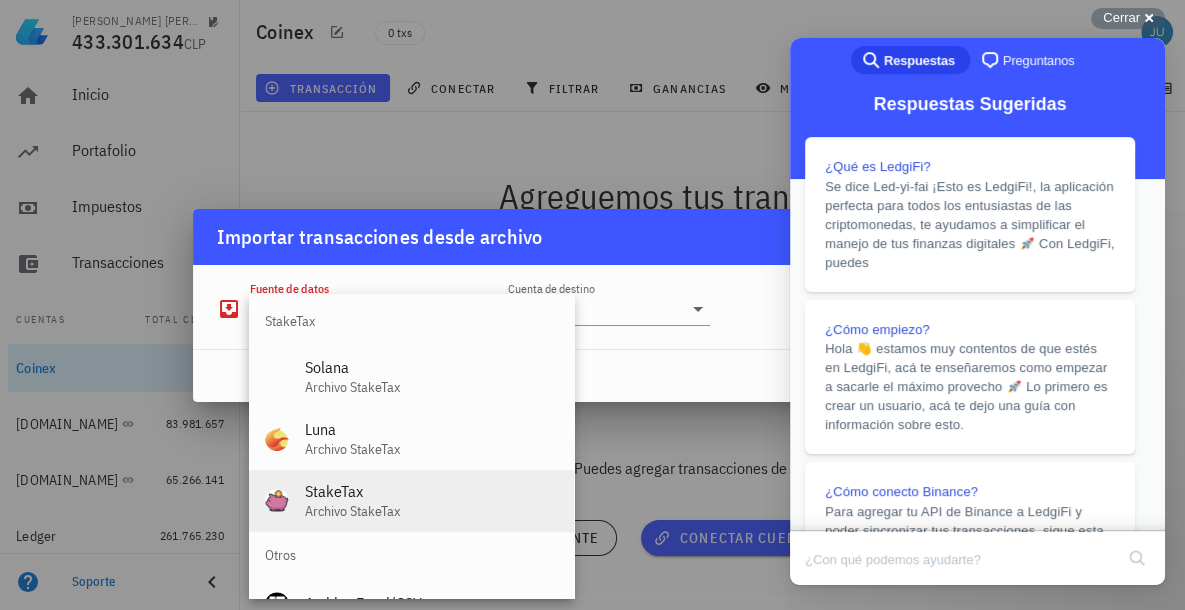 scroll, scrollTop: 834, scrollLeft: 0, axis: vertical 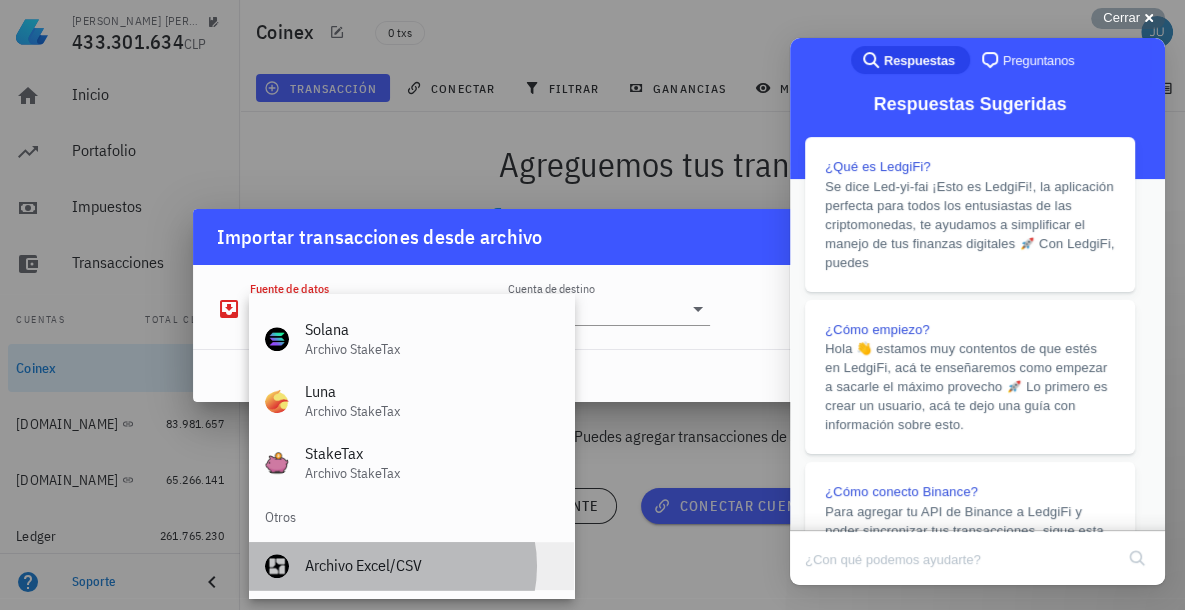 click on "Archivo Excel/CSV" at bounding box center (431, 565) 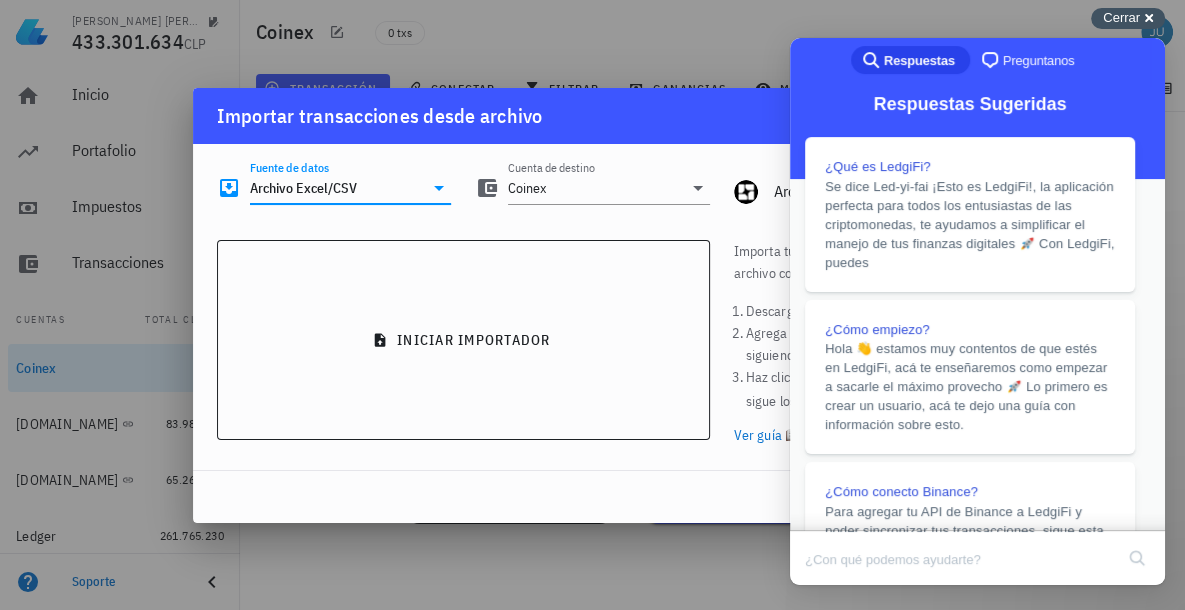 drag, startPoint x: 1142, startPoint y: 25, endPoint x: 248, endPoint y: 45, distance: 894.2237 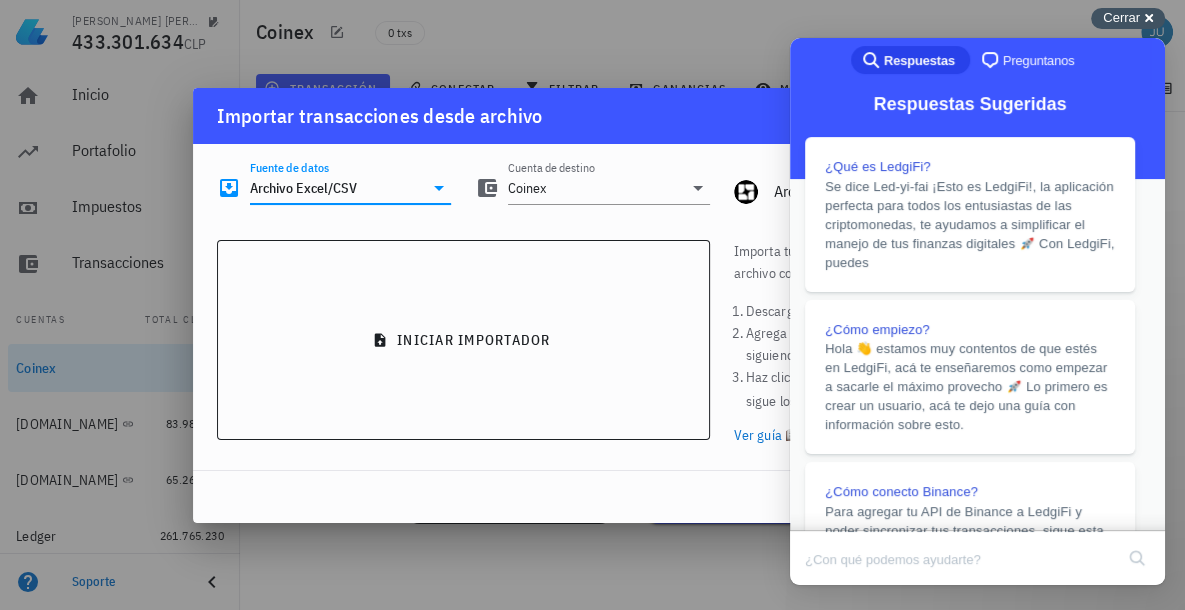 click on "Cerrar cross-small" at bounding box center [1128, 18] 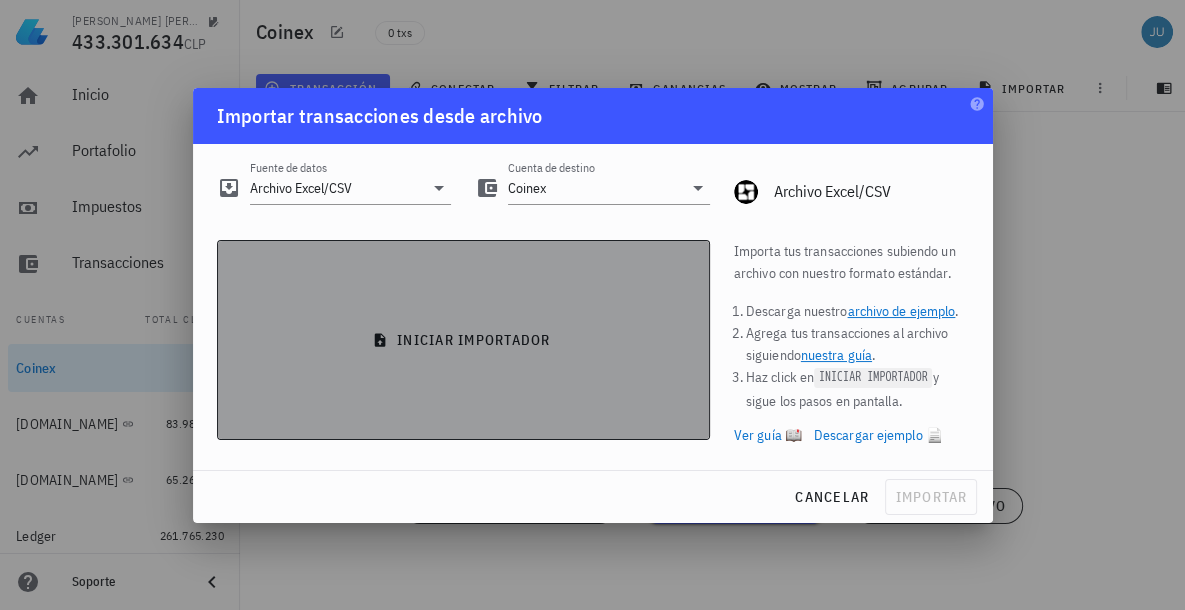click on "iniciar importador" at bounding box center (463, 340) 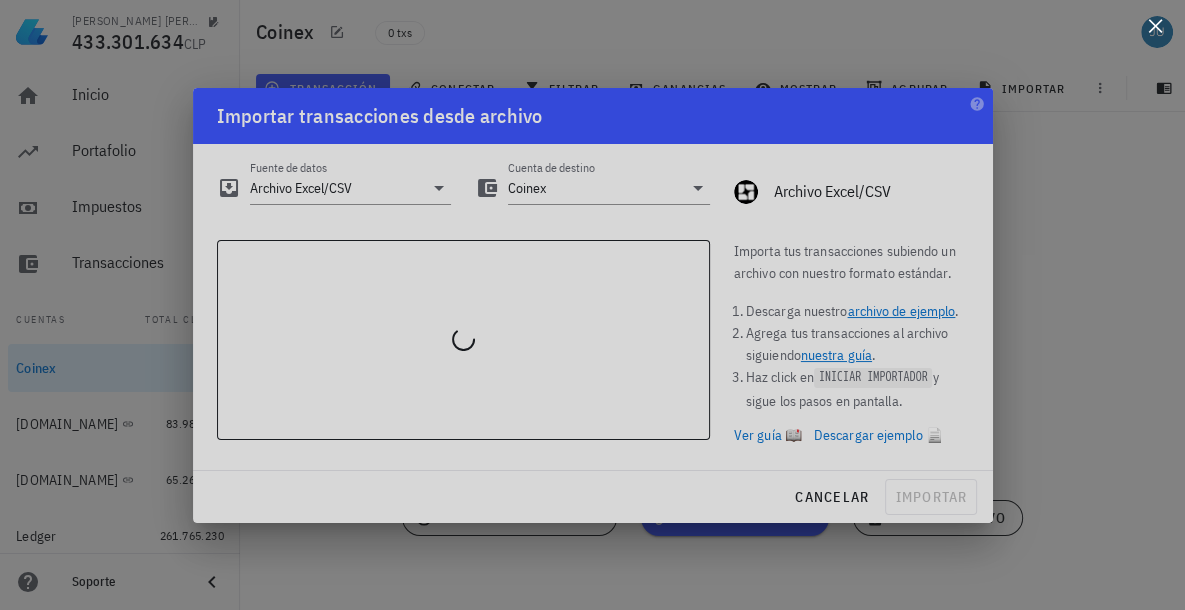 scroll, scrollTop: 0, scrollLeft: 0, axis: both 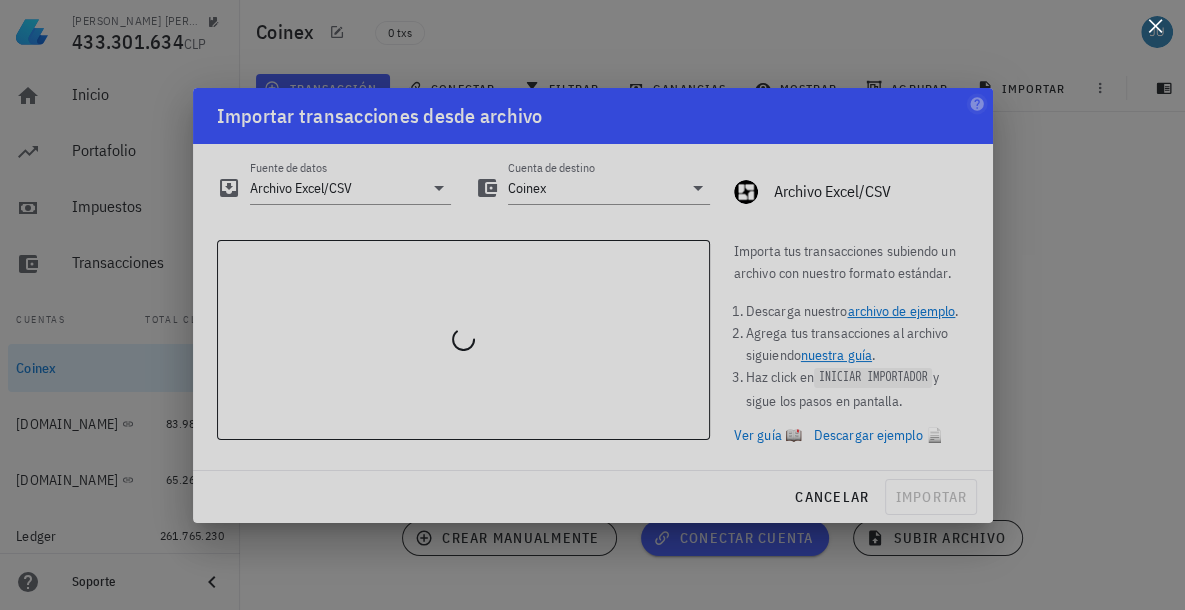 click at bounding box center (1155, 25) 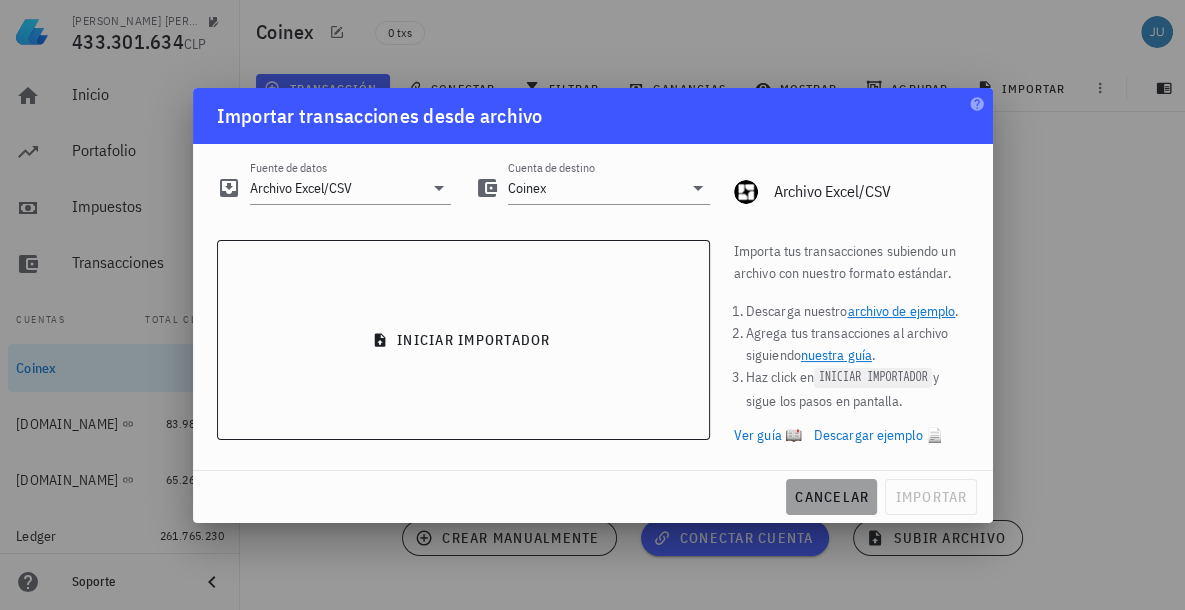 click on "cancelar" at bounding box center [831, 497] 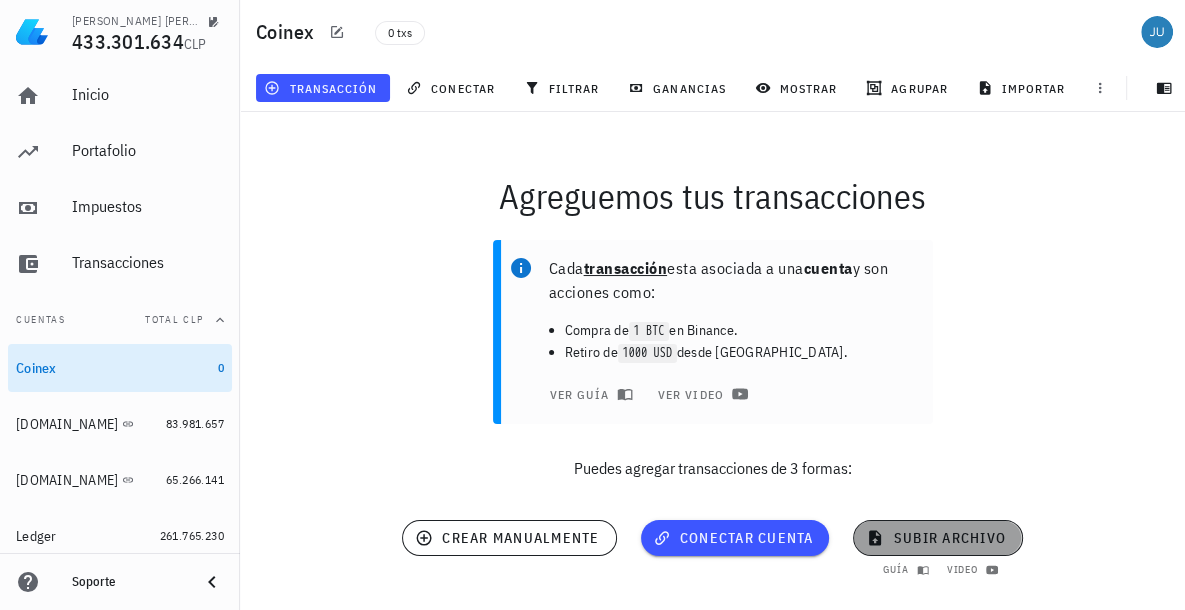 click on "subir archivo" at bounding box center [937, 538] 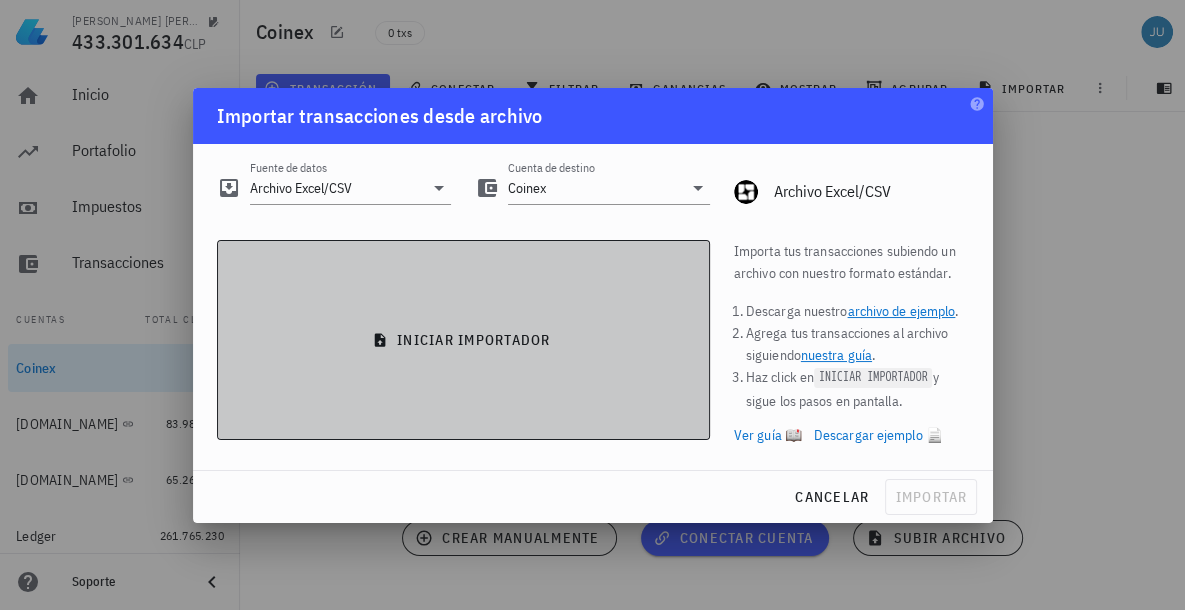 click on "iniciar importador" at bounding box center (463, 340) 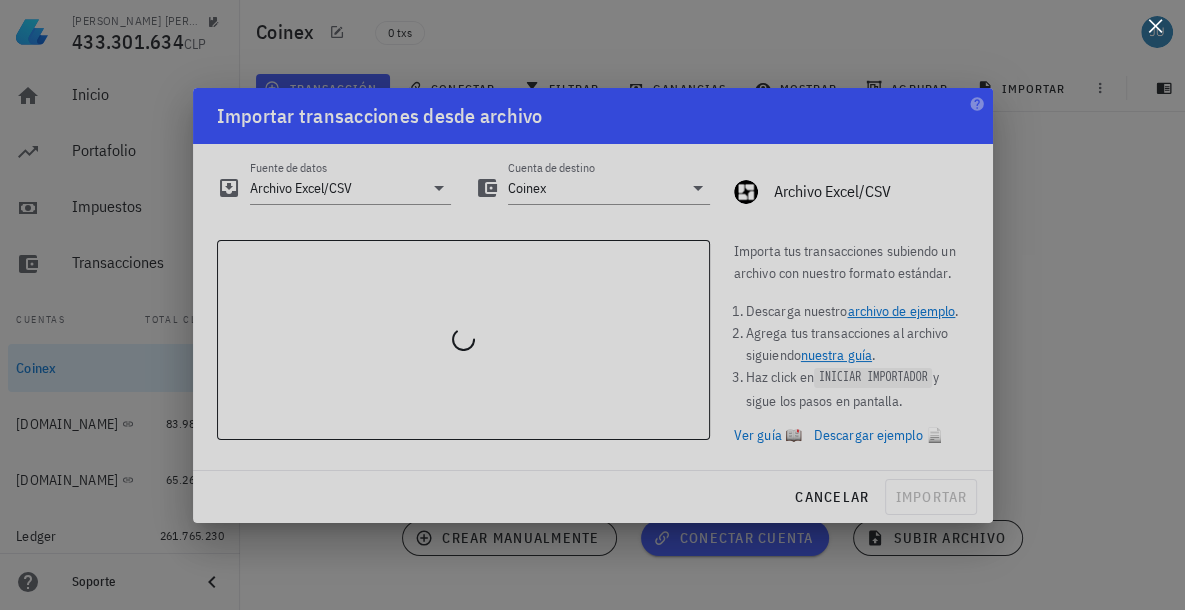 scroll, scrollTop: 20, scrollLeft: 0, axis: vertical 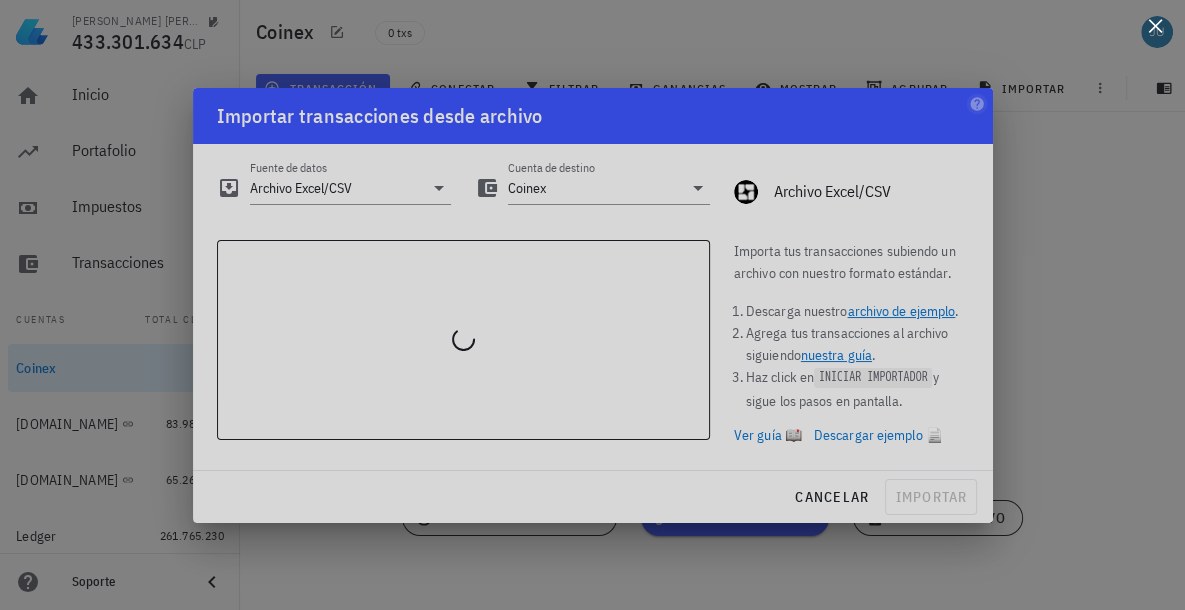 click at bounding box center (1155, 25) 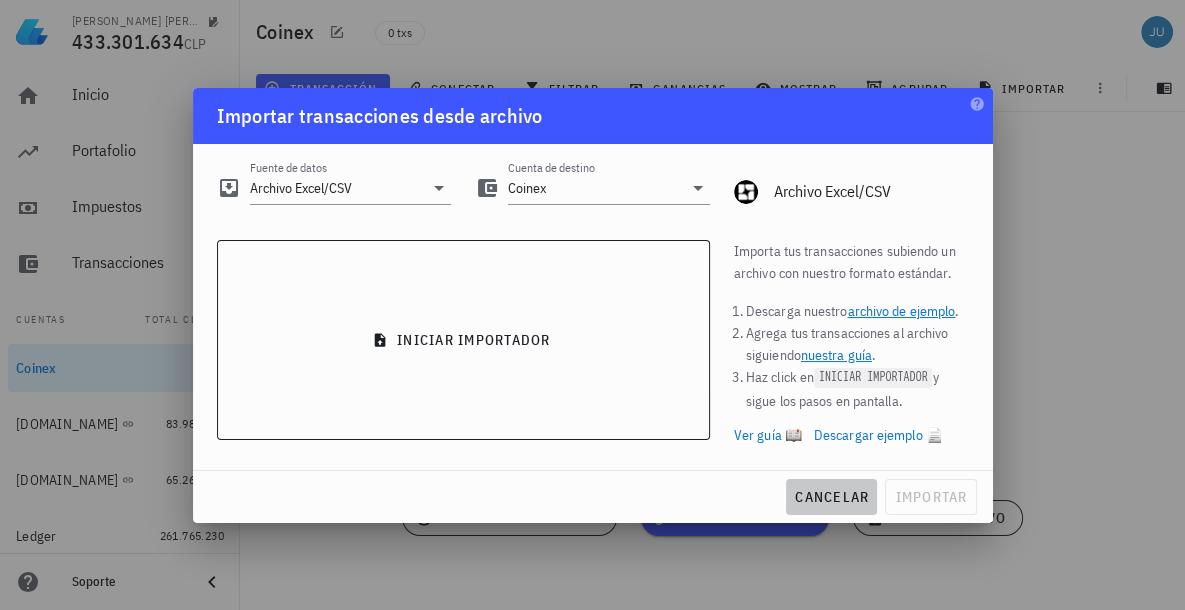 click on "cancelar" at bounding box center (831, 497) 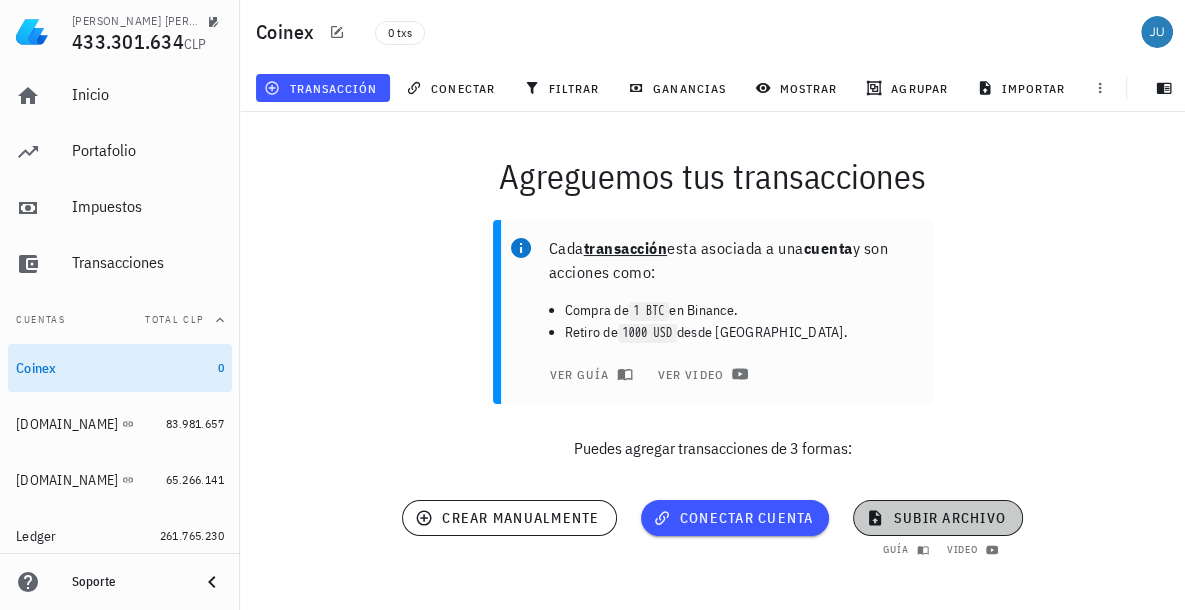 click on "subir archivo" at bounding box center (937, 518) 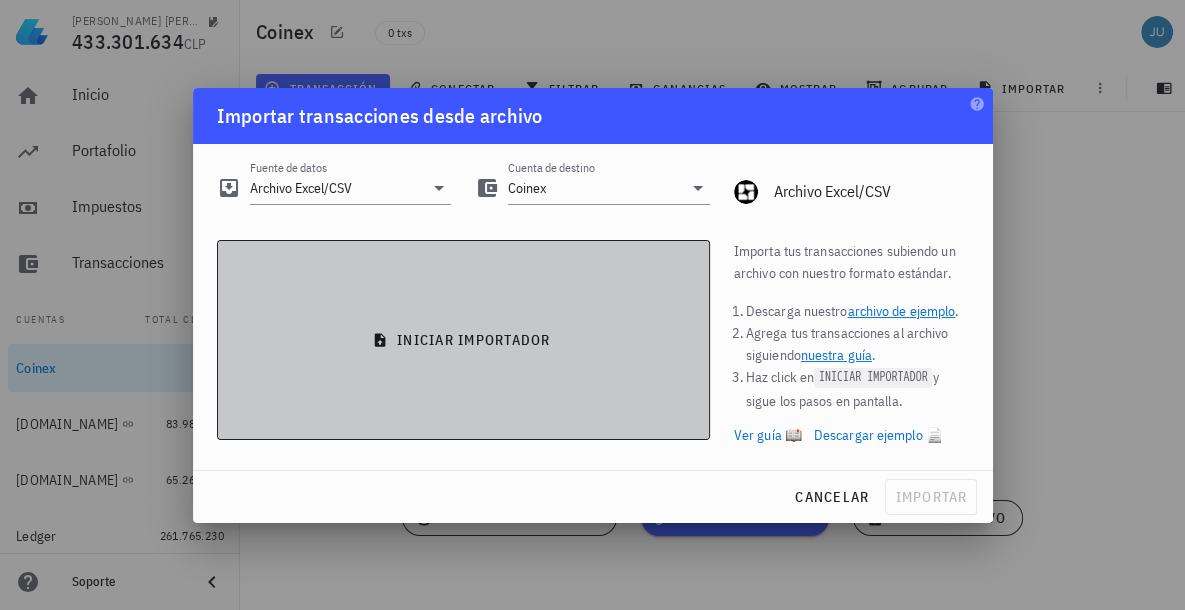 click on "iniciar importador" at bounding box center (463, 340) 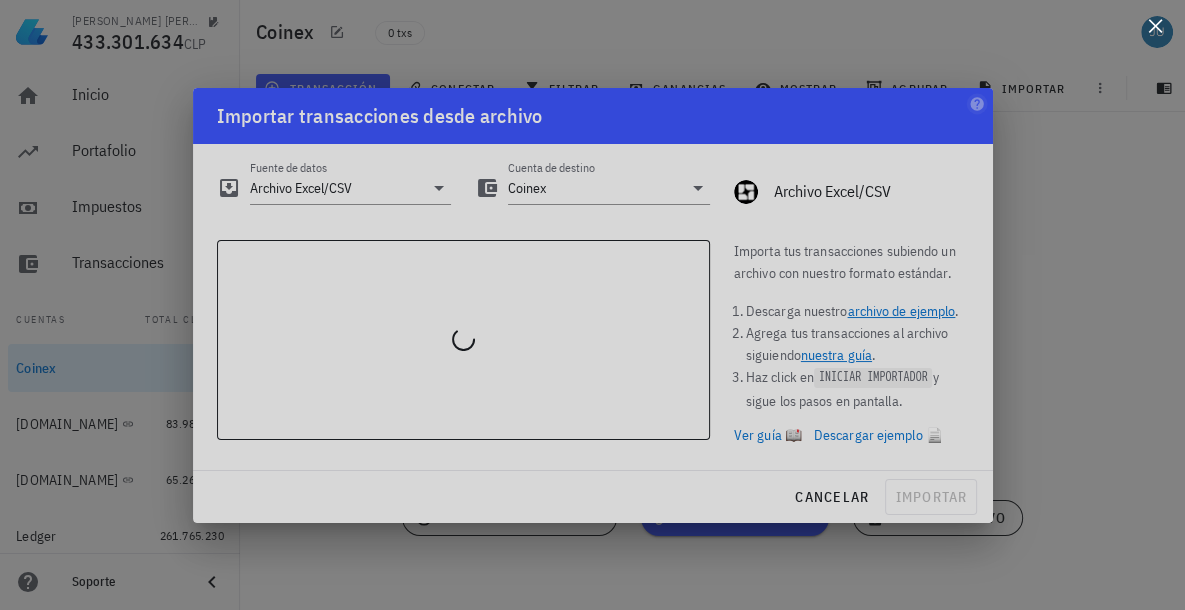 click at bounding box center [1155, 25] 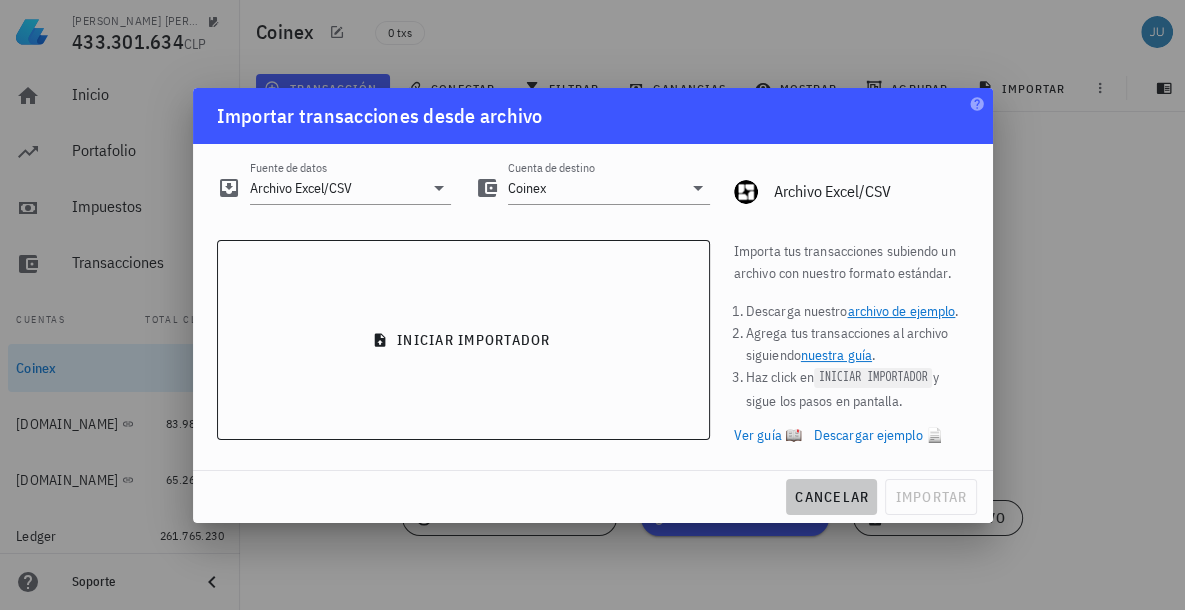 click on "cancelar" at bounding box center [831, 497] 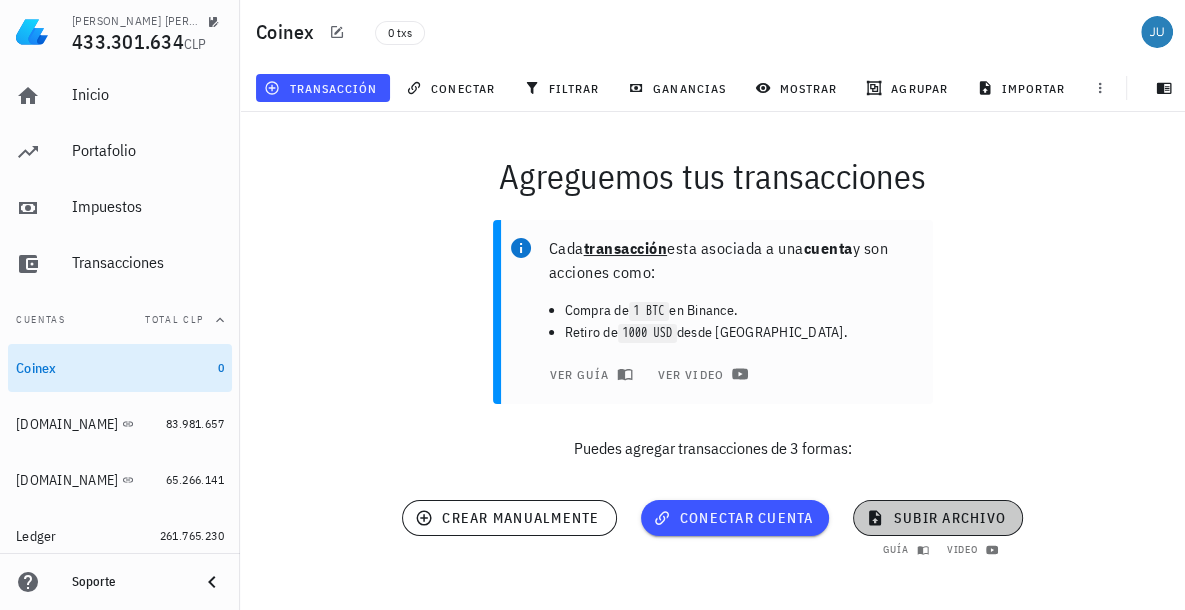 click on "subir archivo" at bounding box center (937, 518) 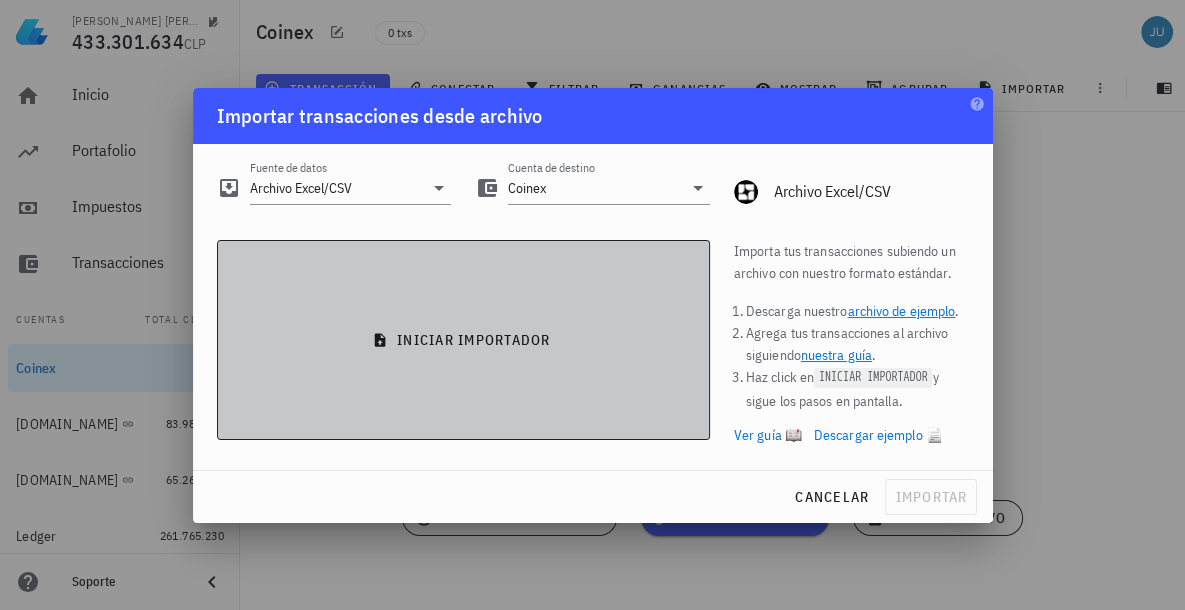 click on "iniciar importador" at bounding box center [463, 340] 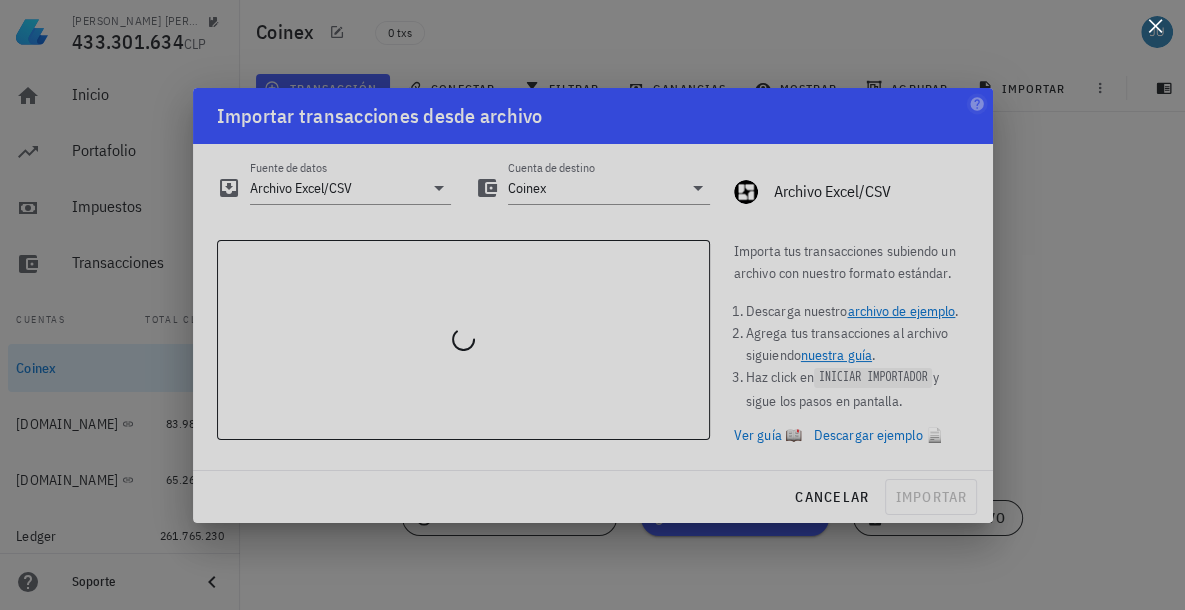 click at bounding box center [1155, 25] 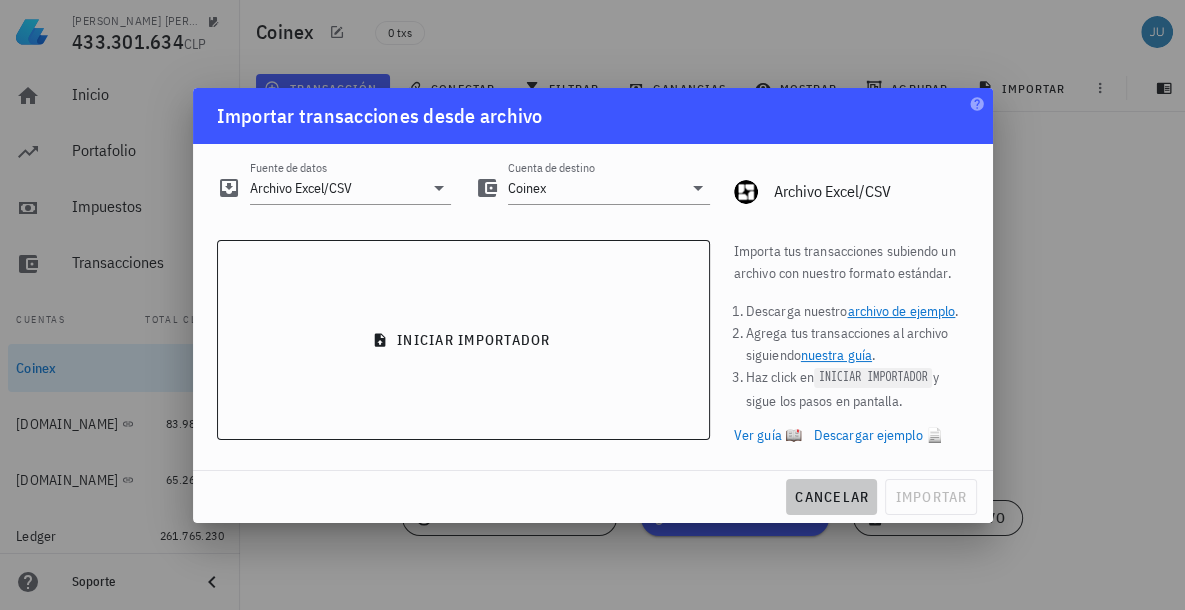 click on "cancelar" at bounding box center (831, 497) 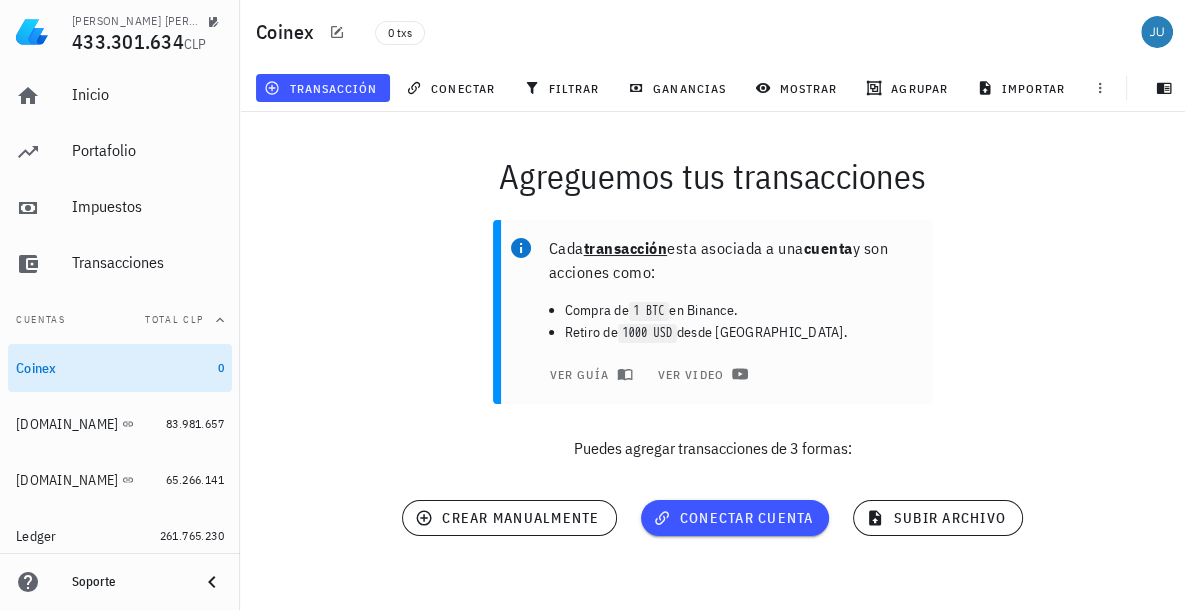 click on "Cada  transacción  esta asociada a una  cuenta  y son acciones como:
Compra de  1 BTC  en Binance.   Retiro de  1000 USD  desde [GEOGRAPHIC_DATA].
ver guía
ver video
Puedes agregar transacciones de 3 formas:" at bounding box center [712, 348] 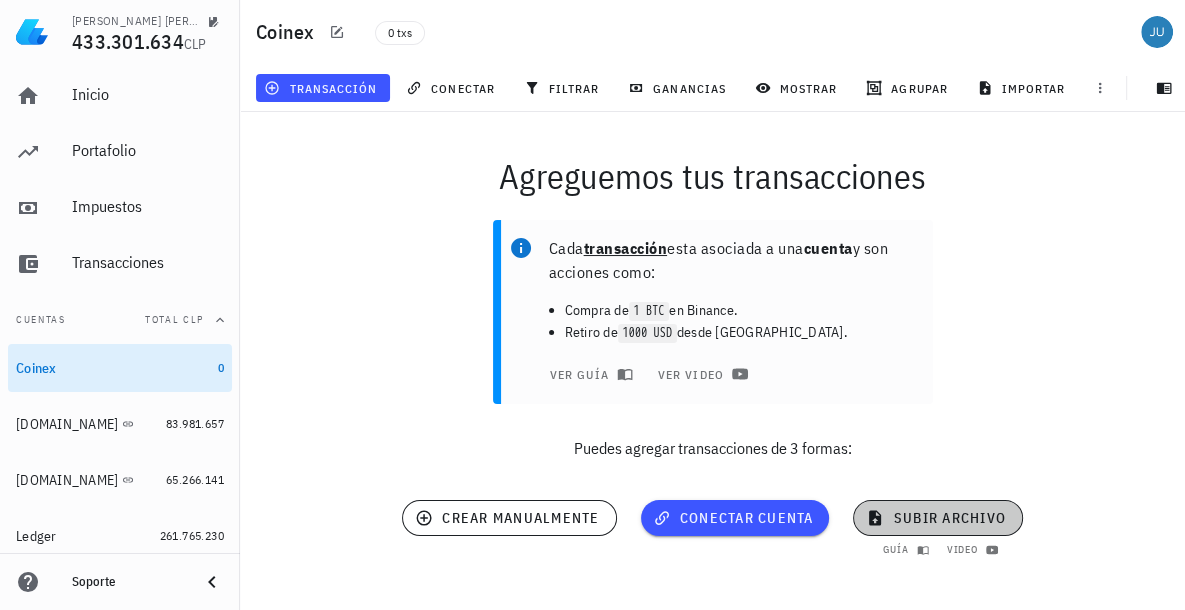 click on "subir archivo" at bounding box center (937, 518) 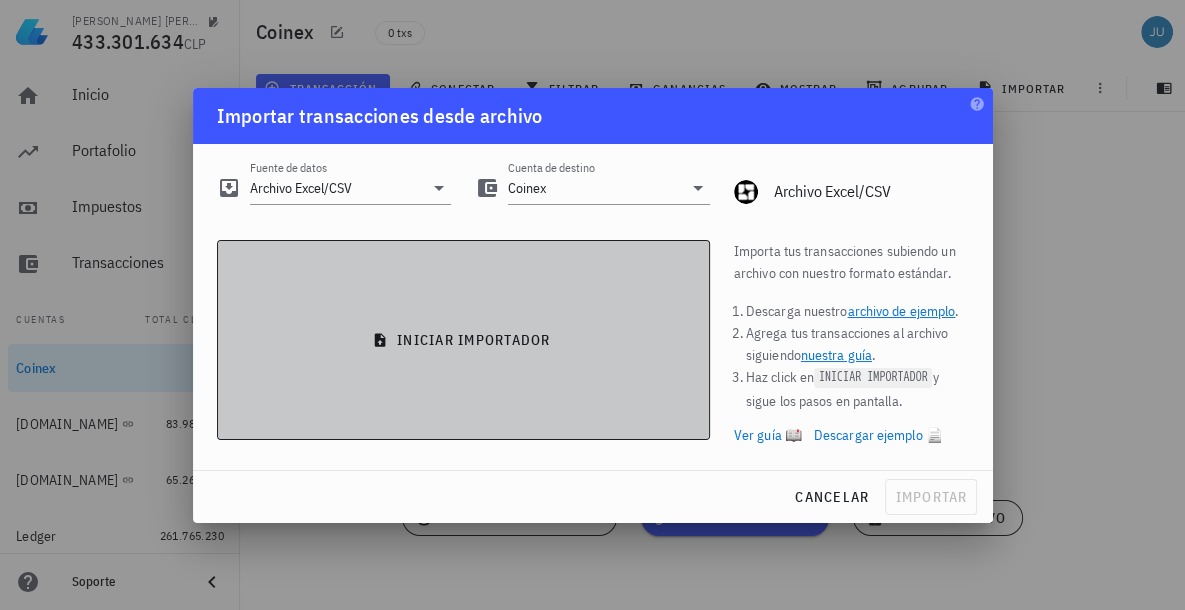 click on "iniciar importador" at bounding box center [463, 340] 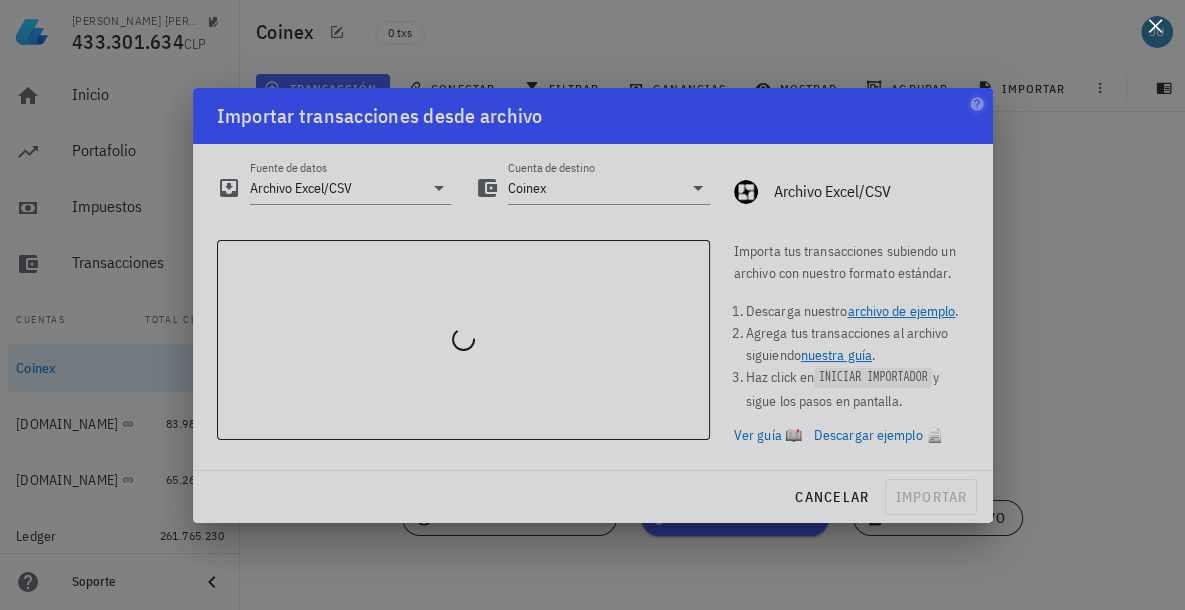 click at bounding box center (1155, 25) 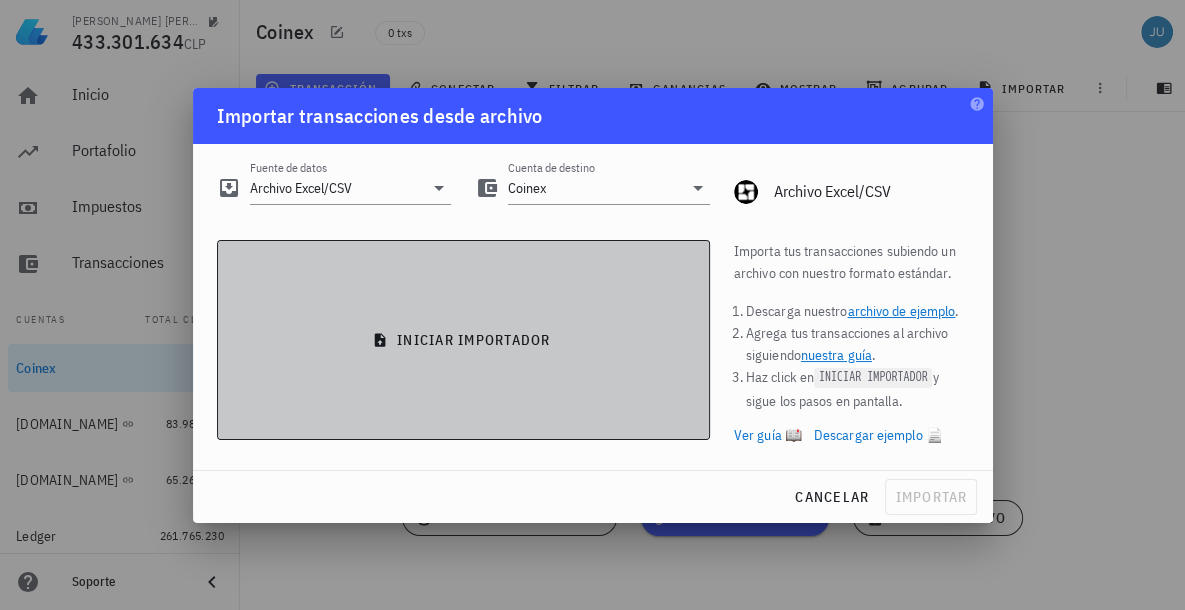 click on "iniciar importador" at bounding box center (463, 340) 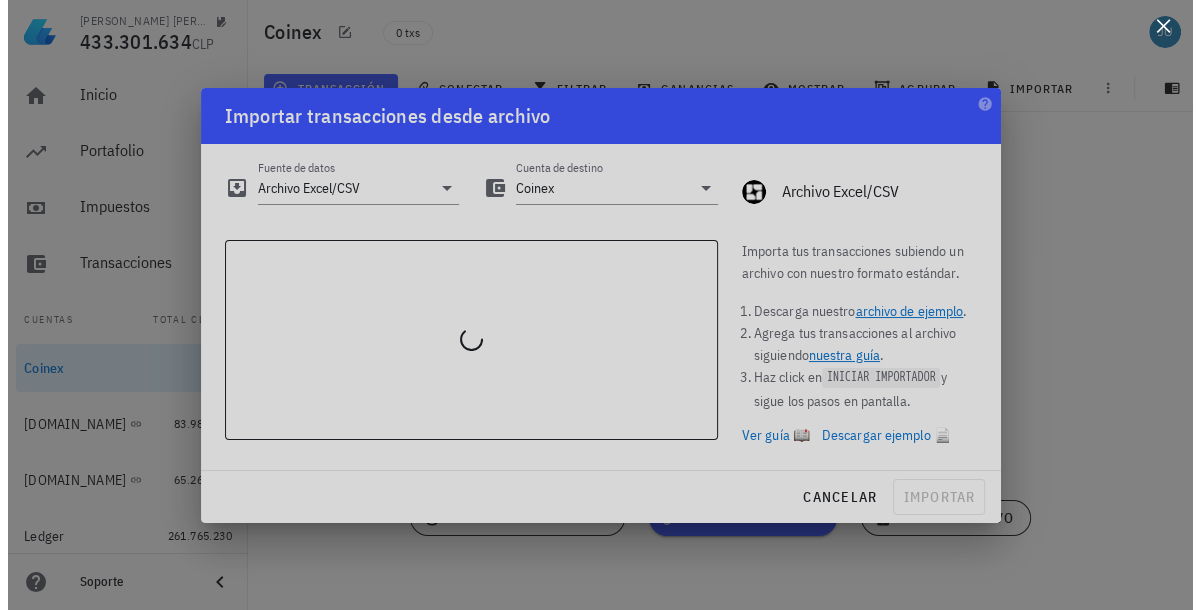 scroll, scrollTop: 0, scrollLeft: 0, axis: both 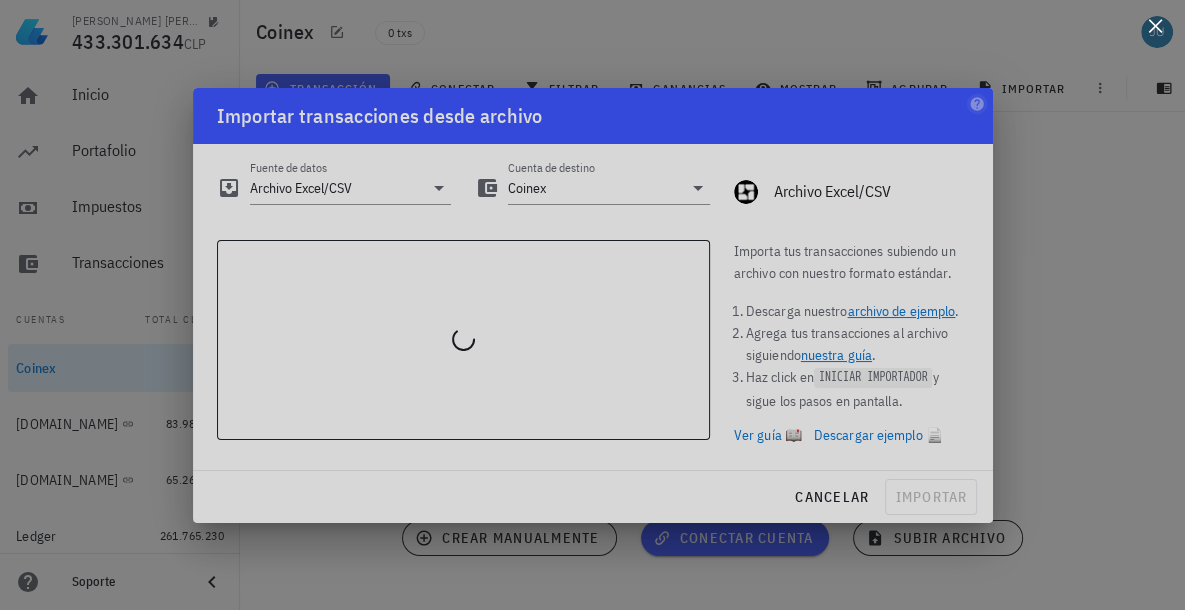 click at bounding box center [1155, 25] 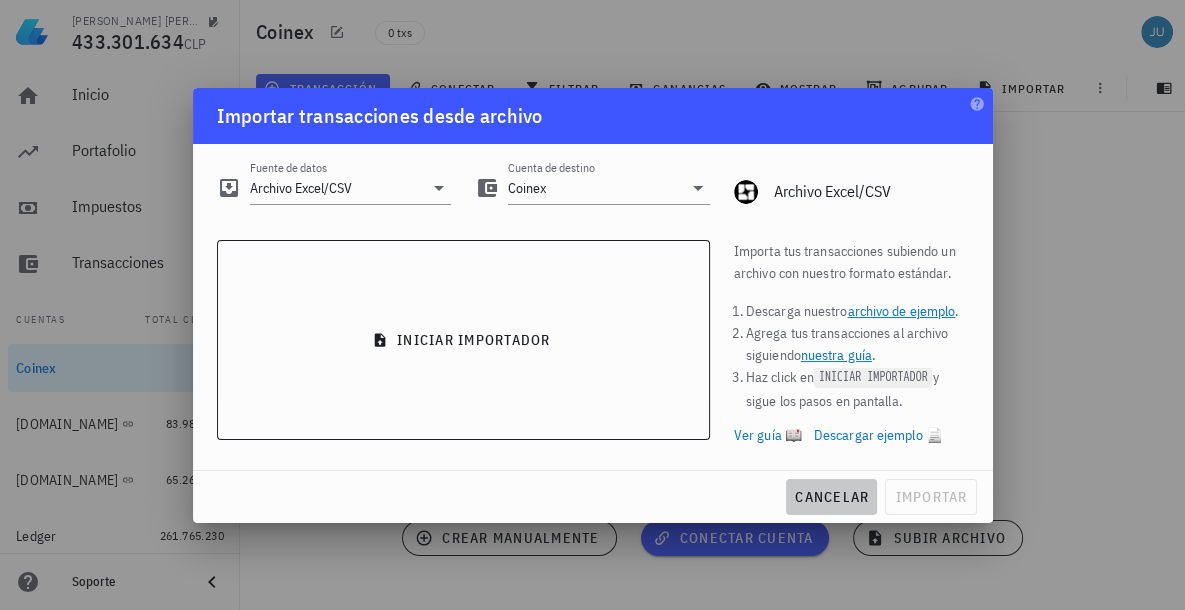 click on "cancelar" at bounding box center (831, 497) 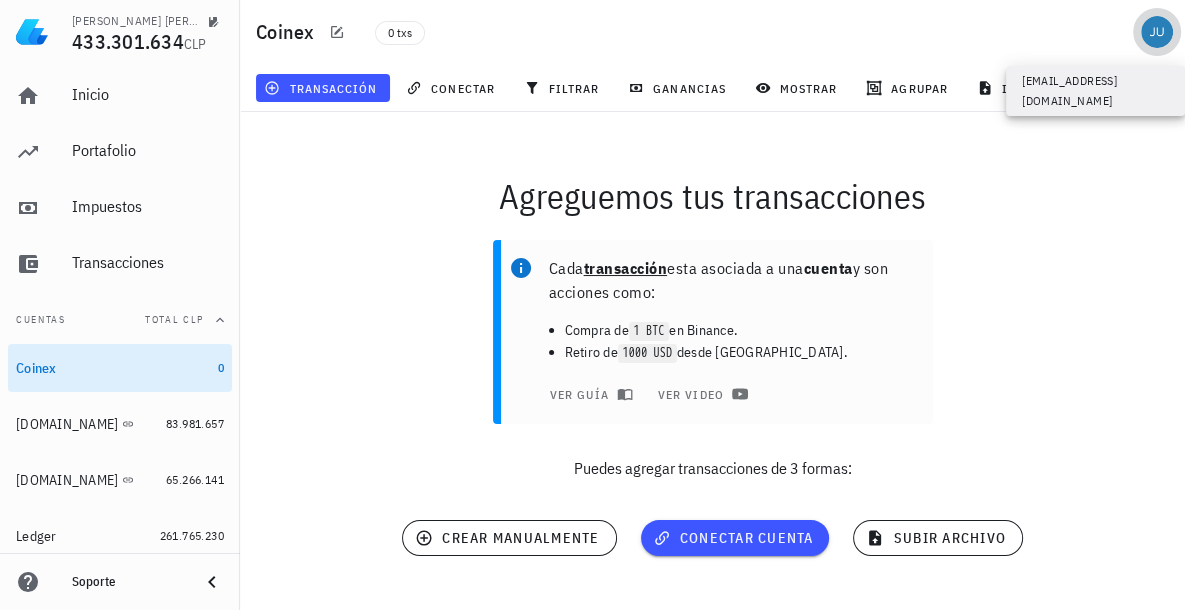 click at bounding box center (1157, 32) 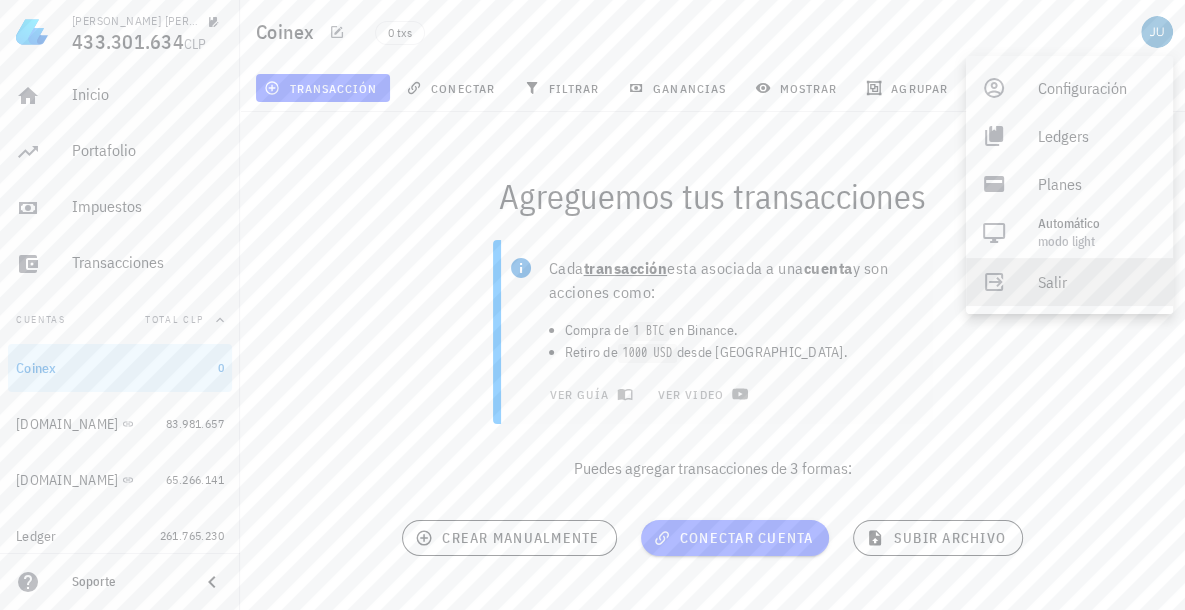click on "Salir" at bounding box center [1097, 282] 